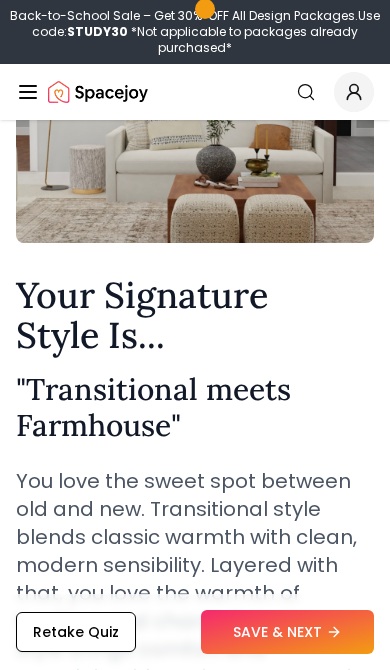 scroll, scrollTop: 202, scrollLeft: 0, axis: vertical 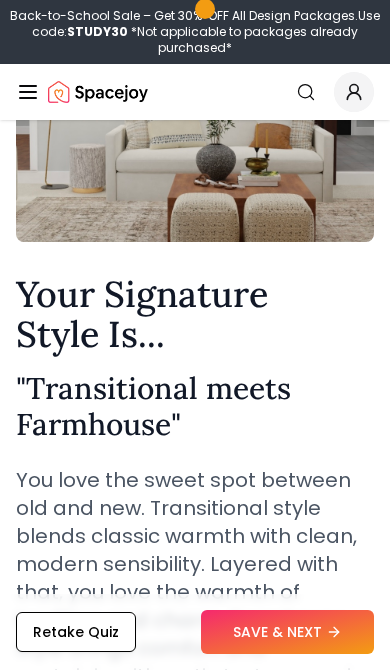 click at bounding box center [195, 92] 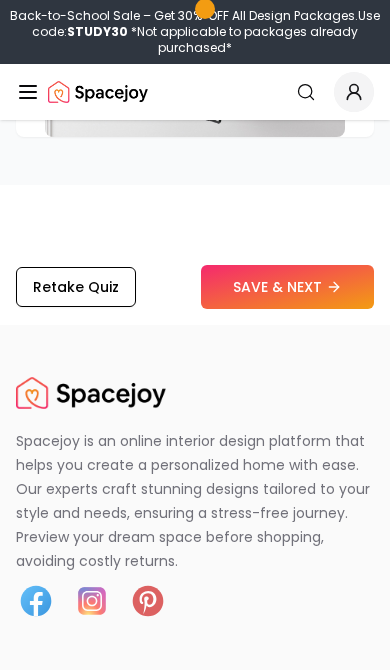 scroll, scrollTop: 7008, scrollLeft: 0, axis: vertical 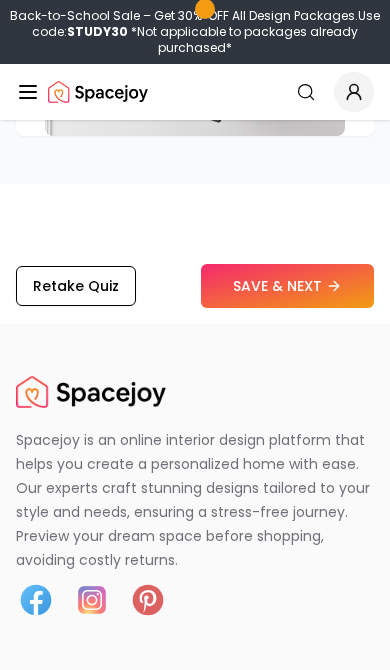 click on "SAVE & NEXT" at bounding box center [287, 286] 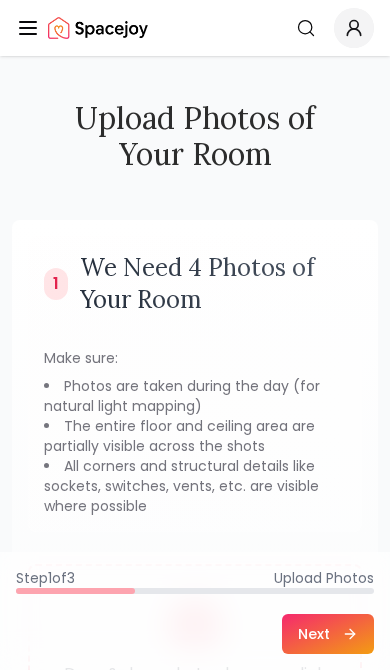 scroll, scrollTop: 0, scrollLeft: 0, axis: both 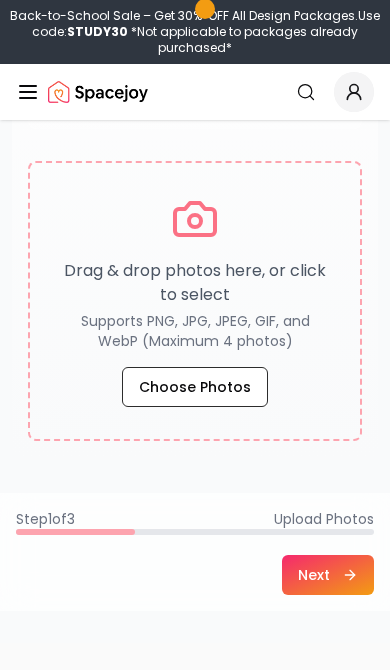 click on "Choose Photos" at bounding box center (195, 387) 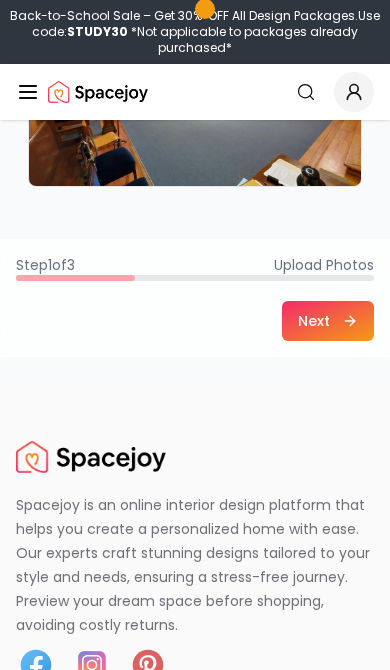 click on "Next" at bounding box center [328, 321] 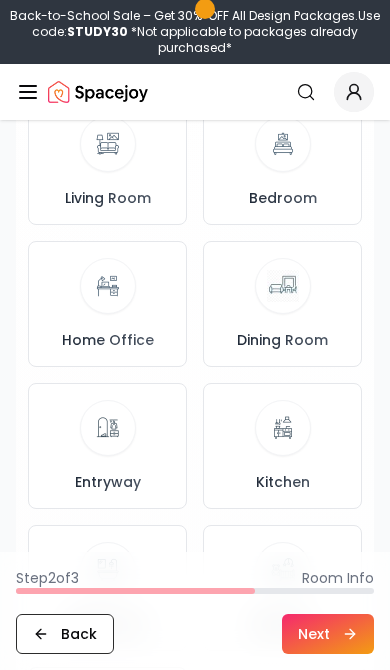 scroll, scrollTop: 296, scrollLeft: 0, axis: vertical 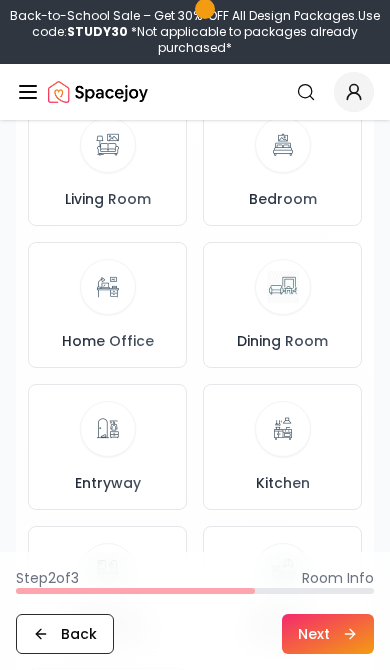 click on "Living Room" at bounding box center (107, 163) 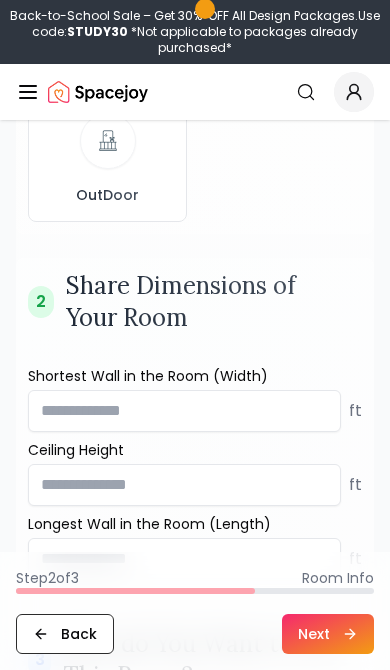 scroll, scrollTop: 869, scrollLeft: 0, axis: vertical 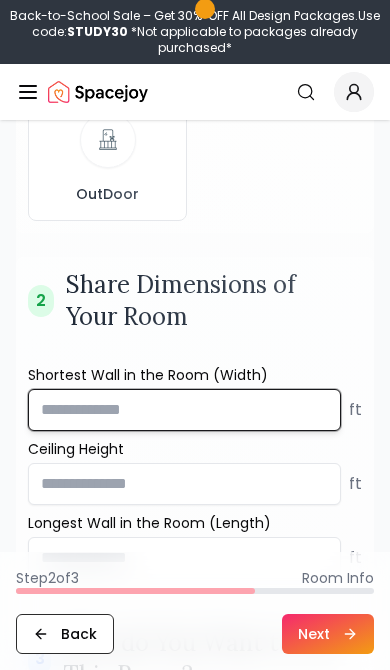 click at bounding box center [184, 410] 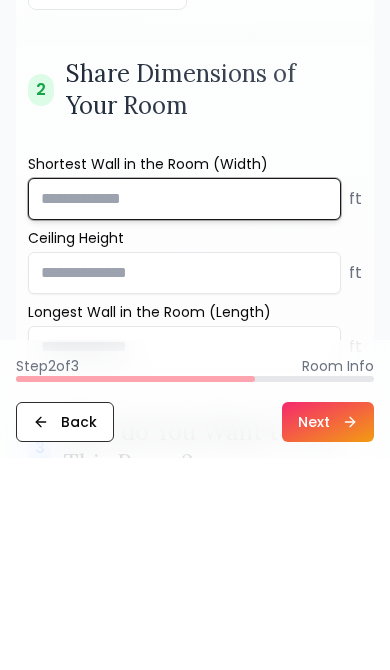 type on "*" 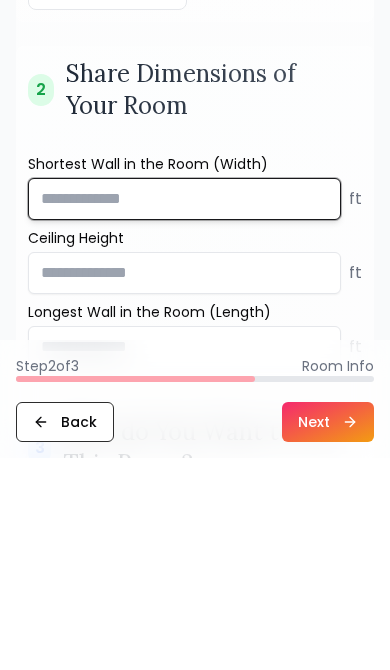 type on "**" 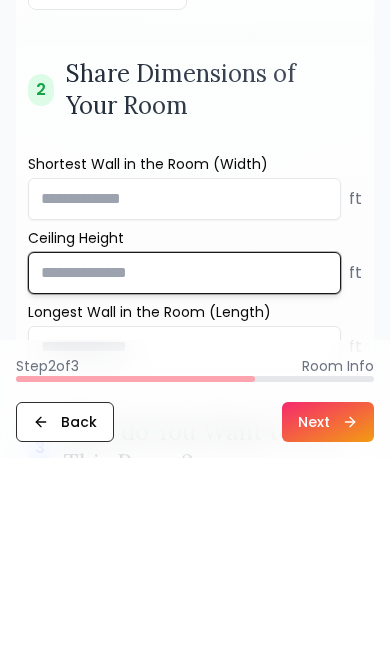 click at bounding box center (184, 485) 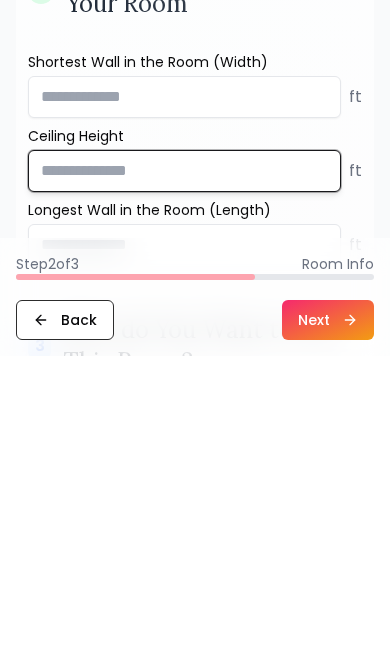 type on "**" 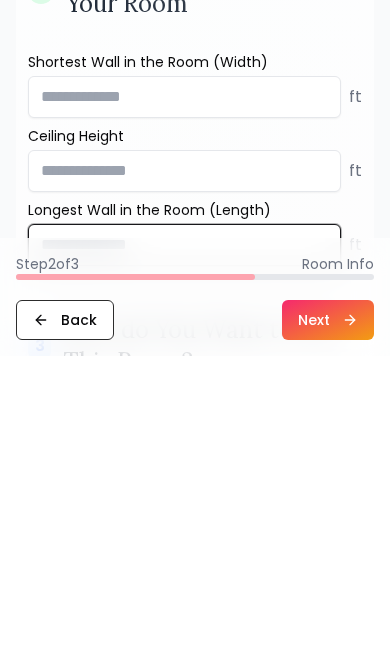 click at bounding box center [184, 559] 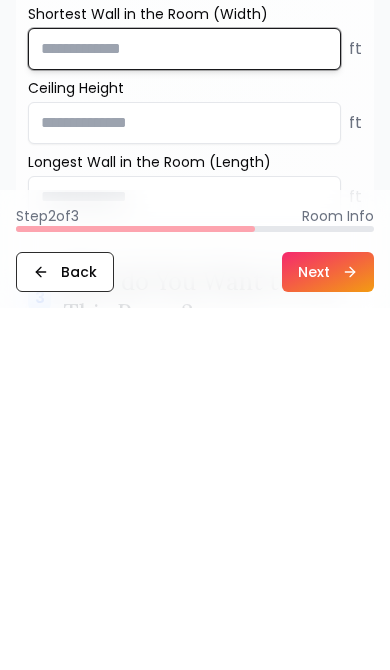 click on "**" at bounding box center (184, 411) 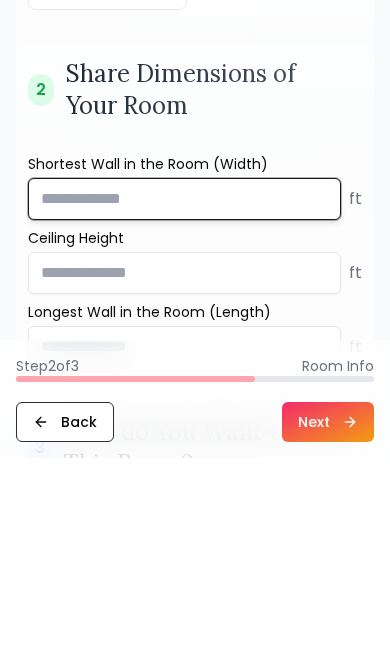 type on "*" 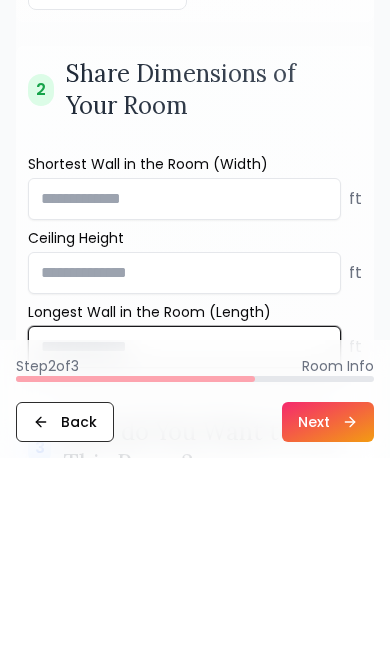 click at bounding box center (184, 559) 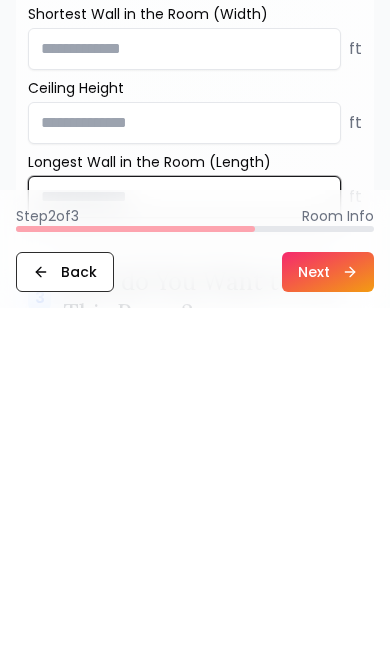 type on "*" 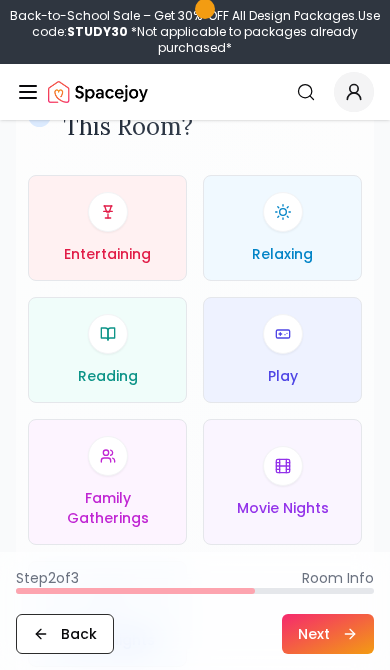 scroll, scrollTop: 1398, scrollLeft: 0, axis: vertical 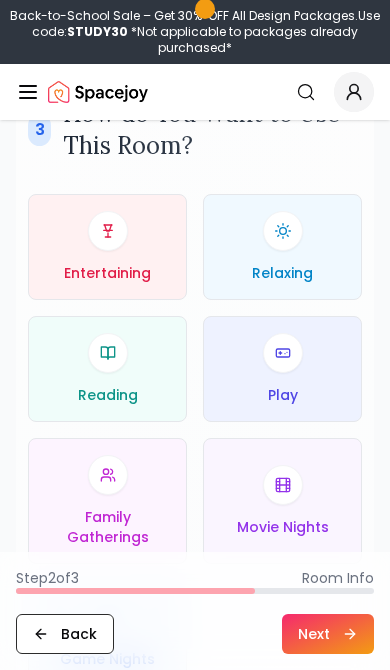 type on "**" 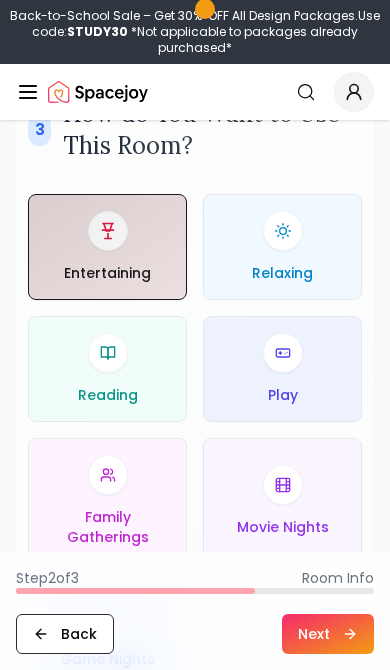 click on "Relaxing" at bounding box center [282, 273] 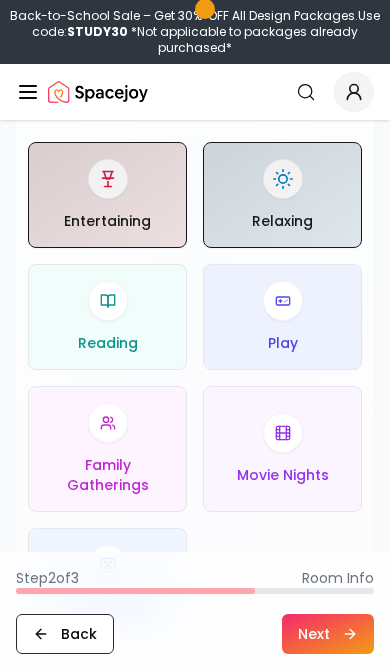 scroll, scrollTop: 1452, scrollLeft: 0, axis: vertical 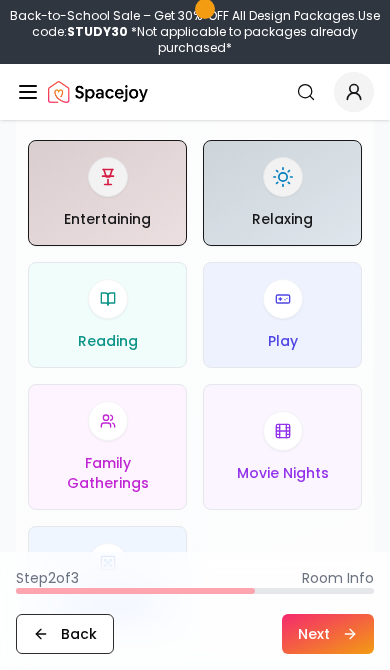 click on "Play" at bounding box center [282, 315] 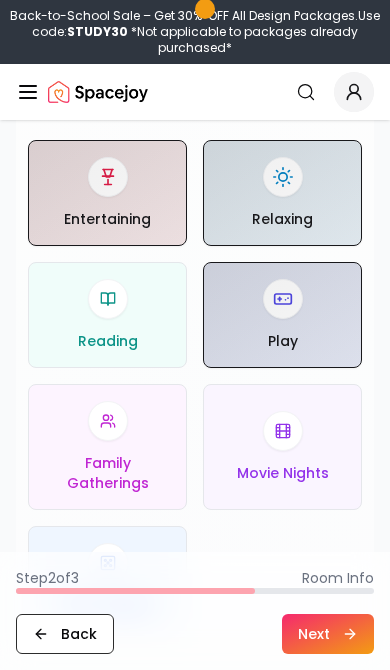 click at bounding box center (108, 421) 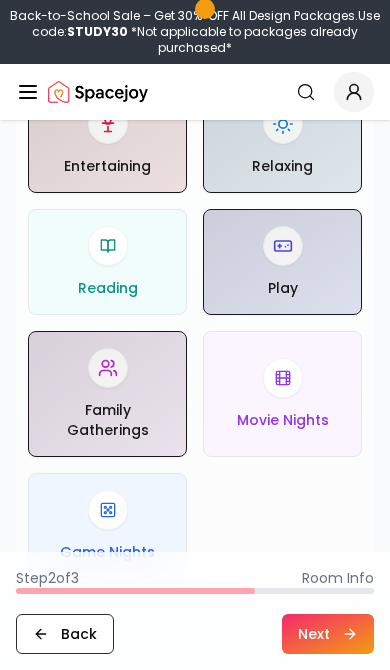 scroll, scrollTop: 1515, scrollLeft: 0, axis: vertical 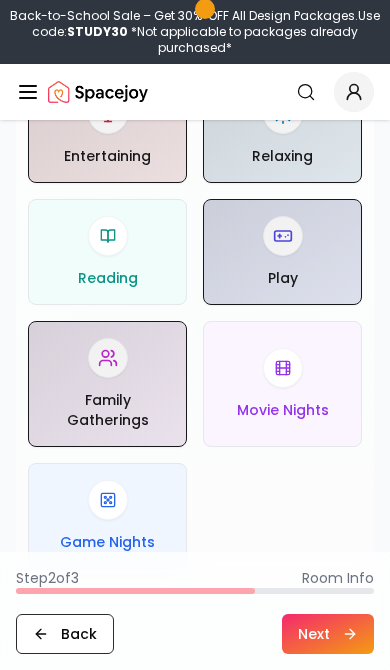 click on "Movie Nights" at bounding box center (282, 384) 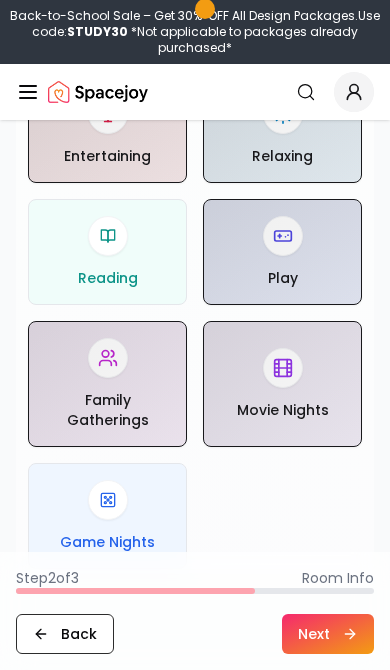 click on "Game Nights" at bounding box center [107, 516] 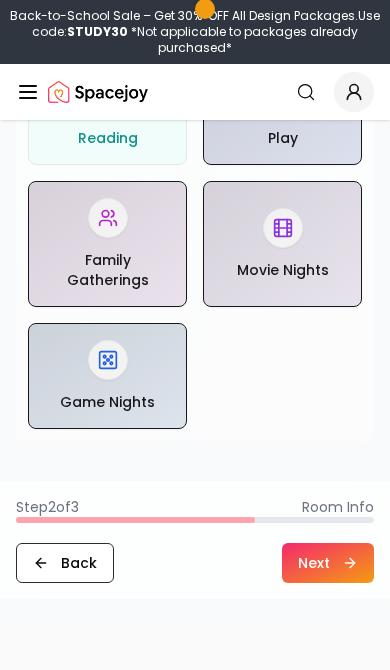 click on "Next" at bounding box center (328, 563) 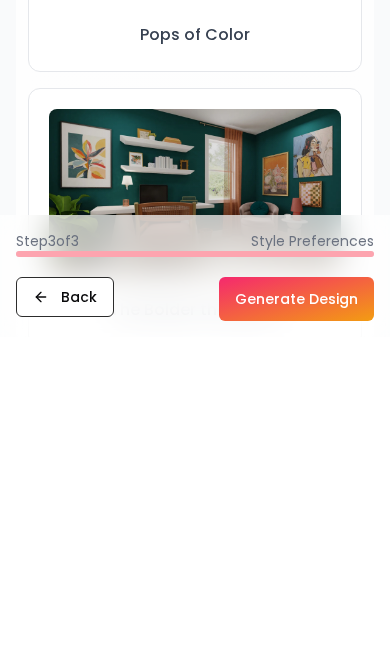 scroll, scrollTop: 744, scrollLeft: 0, axis: vertical 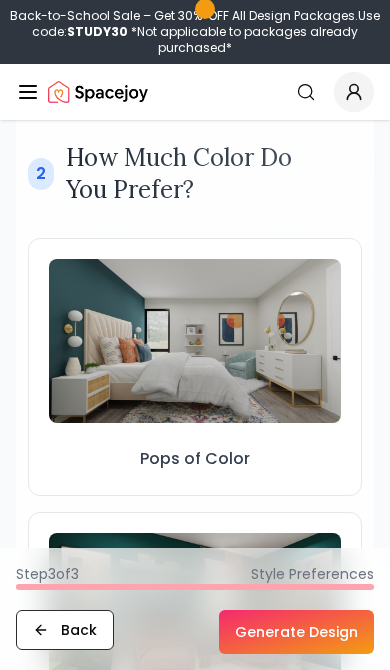 click at bounding box center (195, 341) 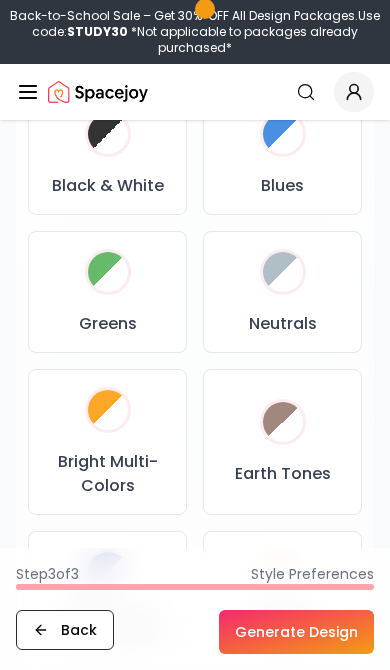 scroll, scrollTop: 1865, scrollLeft: 0, axis: vertical 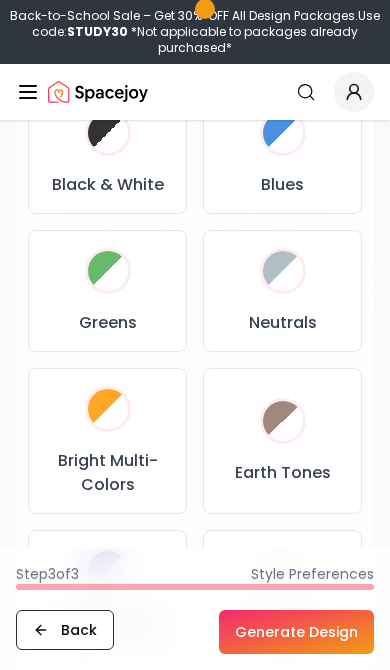 click on "Neutrals" at bounding box center (282, 291) 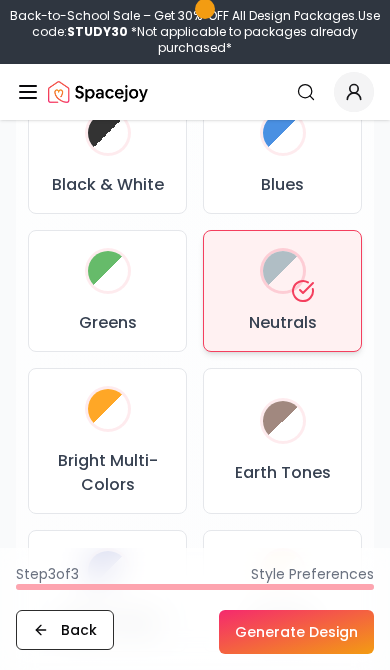 click on "Earth Tones" at bounding box center (282, 441) 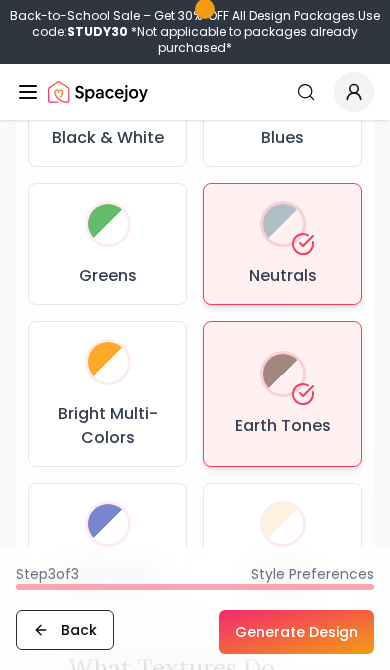 scroll, scrollTop: 1913, scrollLeft: 0, axis: vertical 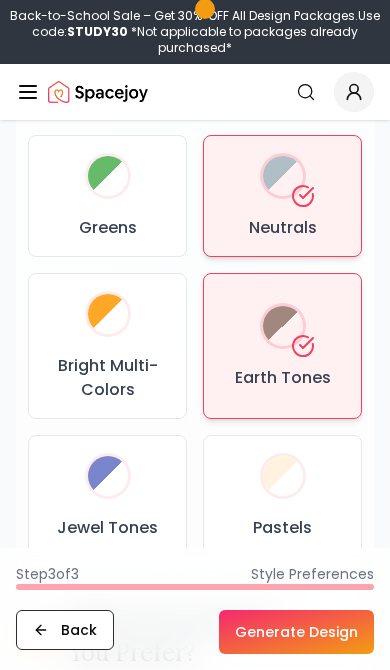 click on "Jewel Tones" at bounding box center (107, 496) 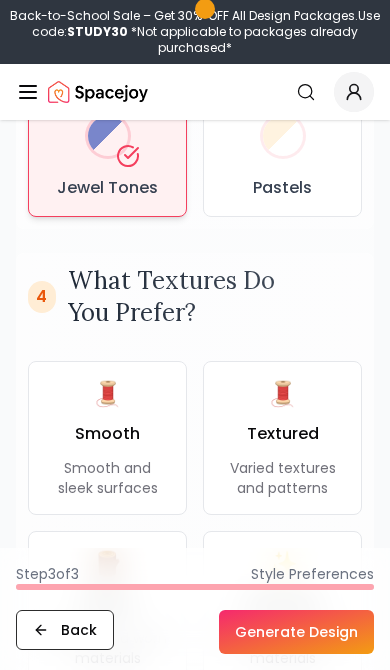 scroll, scrollTop: 2301, scrollLeft: 0, axis: vertical 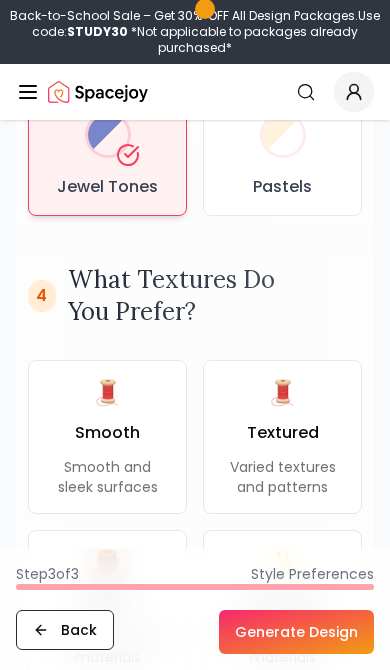 click on "Smooth" at bounding box center (107, 433) 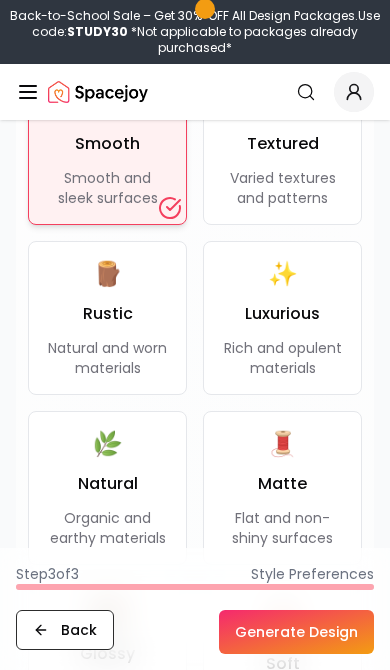 scroll, scrollTop: 2590, scrollLeft: 0, axis: vertical 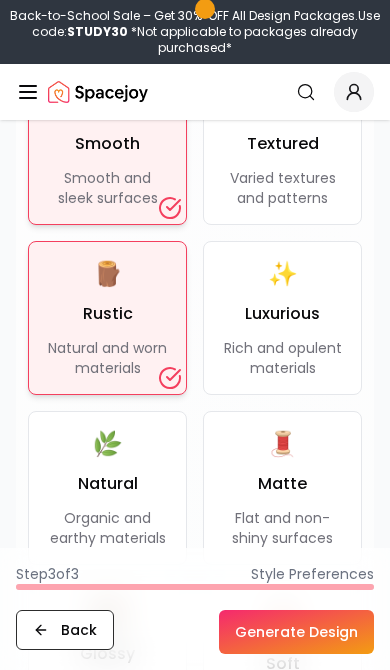 click on "✨ Luxurious Rich and opulent materials" at bounding box center [282, 318] 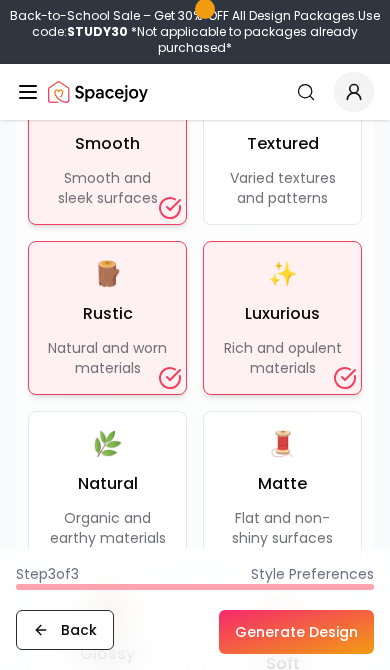 click on "🌿 Natural Organic and earthy materials" at bounding box center (107, 488) 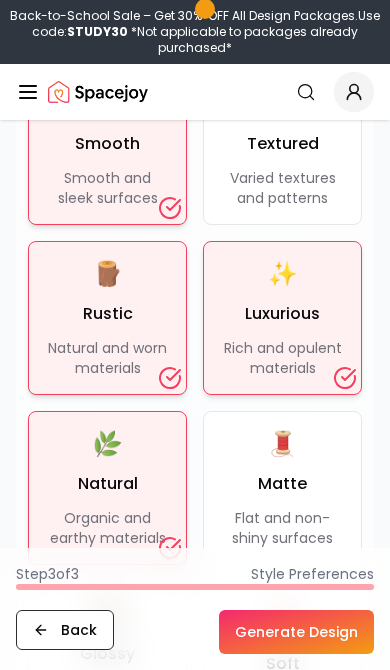 click on "Rich and opulent materials" at bounding box center (282, 358) 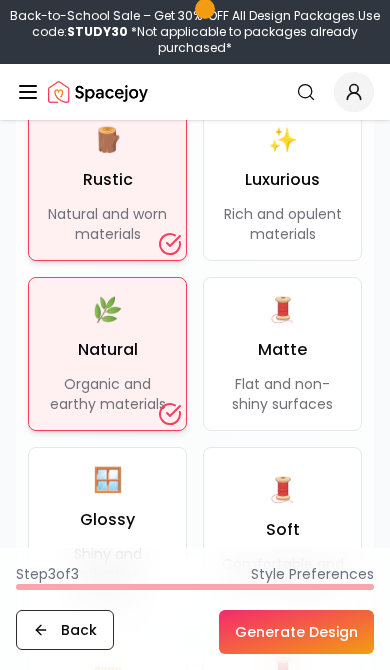 scroll, scrollTop: 2736, scrollLeft: 0, axis: vertical 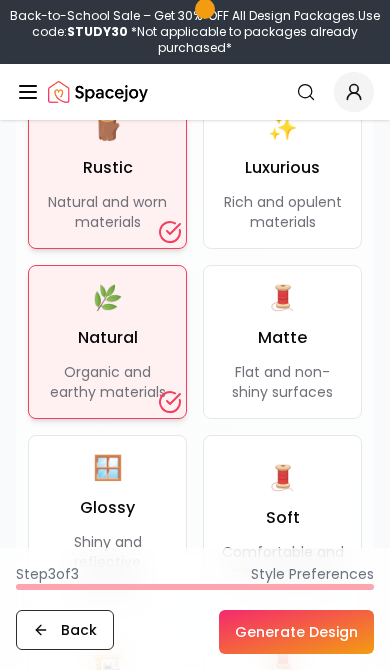 click on "Matte" at bounding box center (282, 338) 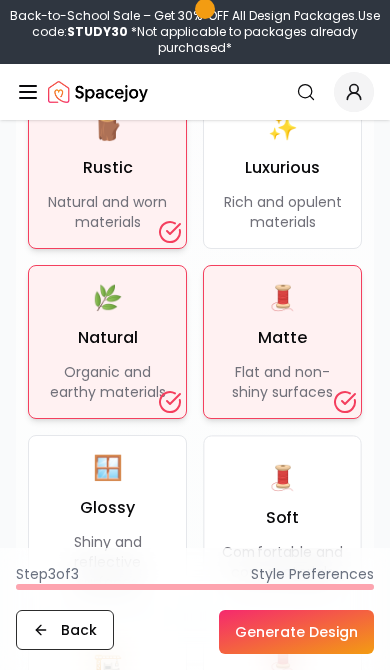 click on "🧵" at bounding box center [283, 478] 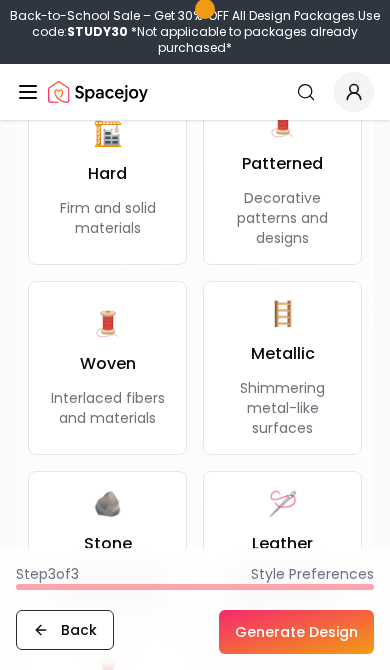 scroll, scrollTop: 3271, scrollLeft: 0, axis: vertical 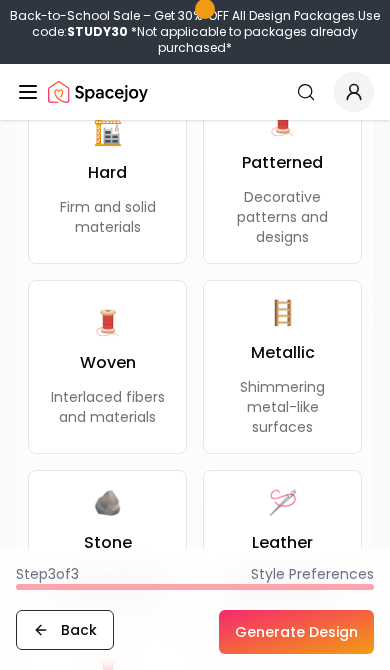 click on "Metallic" at bounding box center (283, 353) 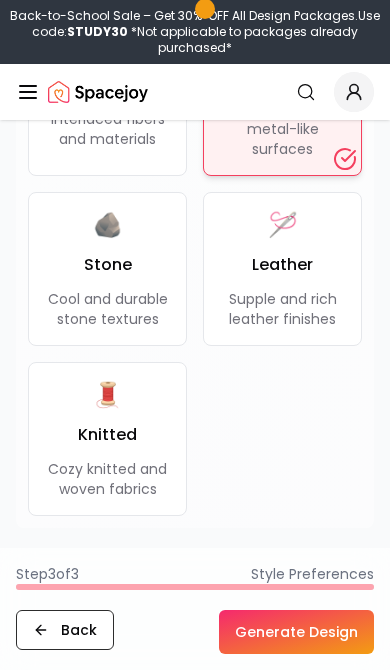 scroll, scrollTop: 3550, scrollLeft: 0, axis: vertical 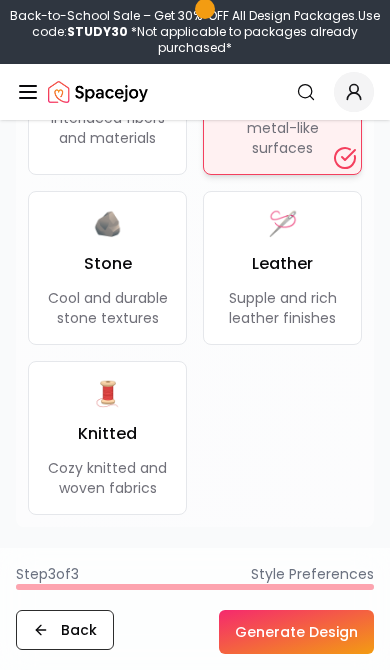 click on "Generate Design" at bounding box center [296, 632] 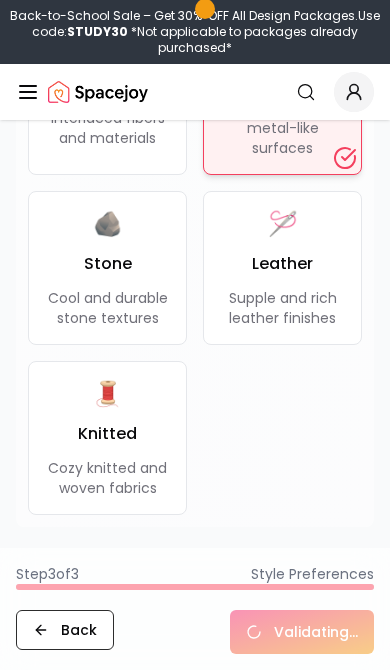 scroll, scrollTop: 0, scrollLeft: 0, axis: both 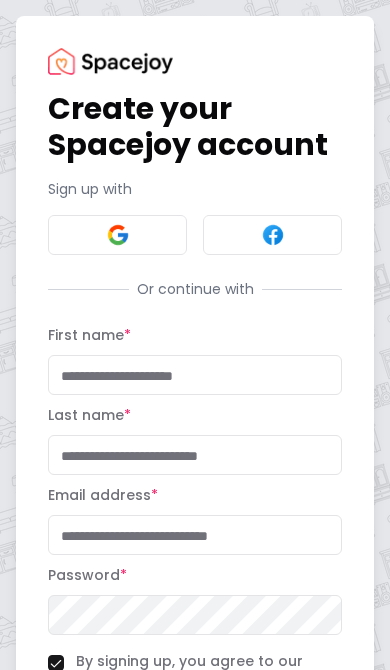 click at bounding box center [117, 235] 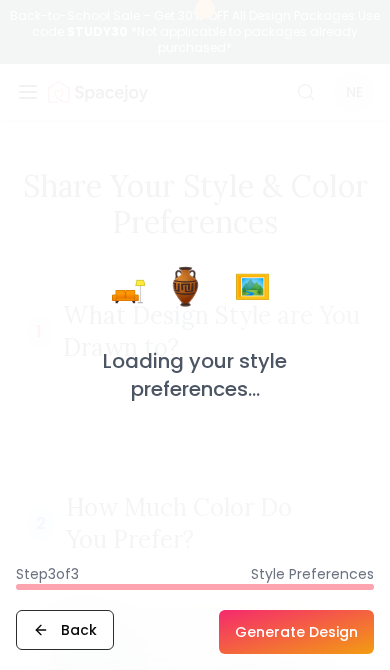 scroll, scrollTop: 0, scrollLeft: 0, axis: both 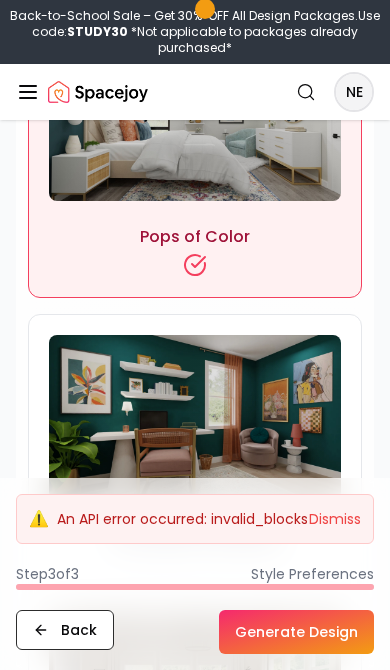 click on "Generate Design" at bounding box center (296, 632) 